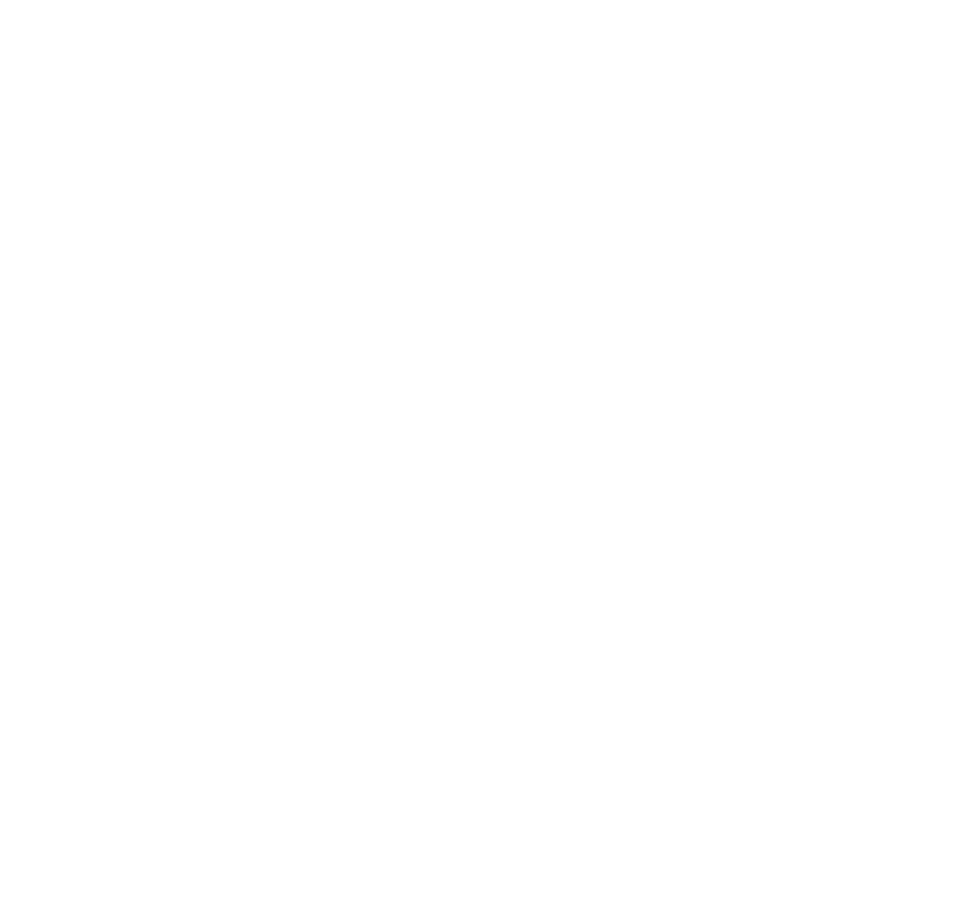 scroll, scrollTop: 0, scrollLeft: 0, axis: both 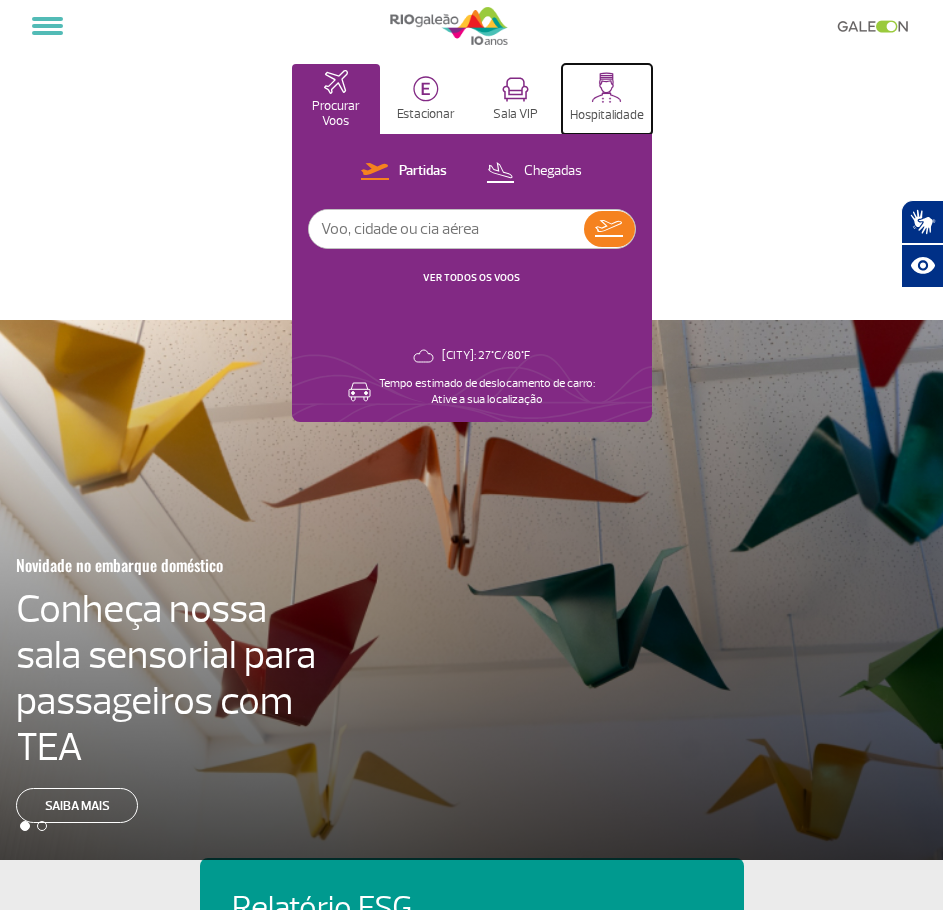 click at bounding box center [606, 87] 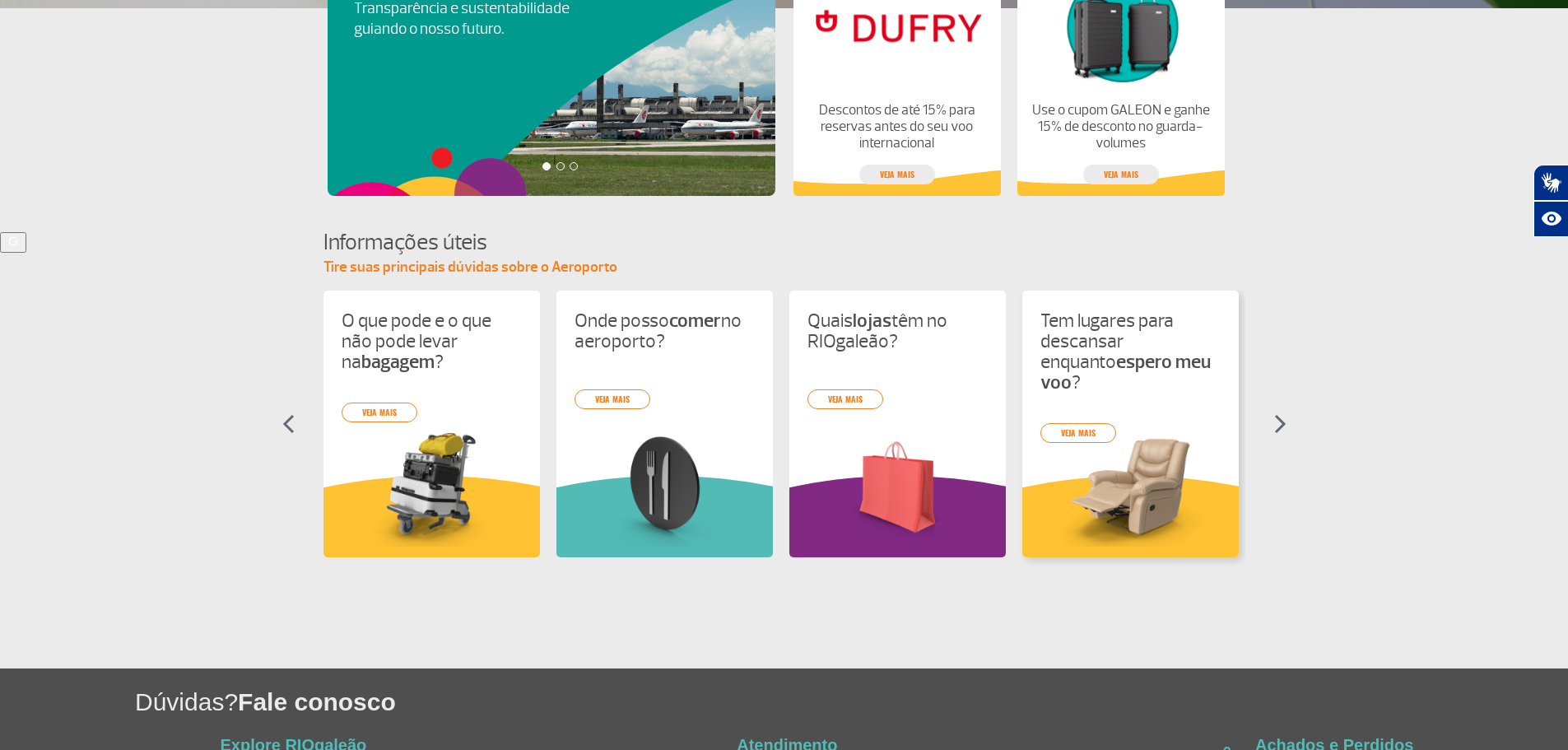 scroll, scrollTop: 489, scrollLeft: 0, axis: vertical 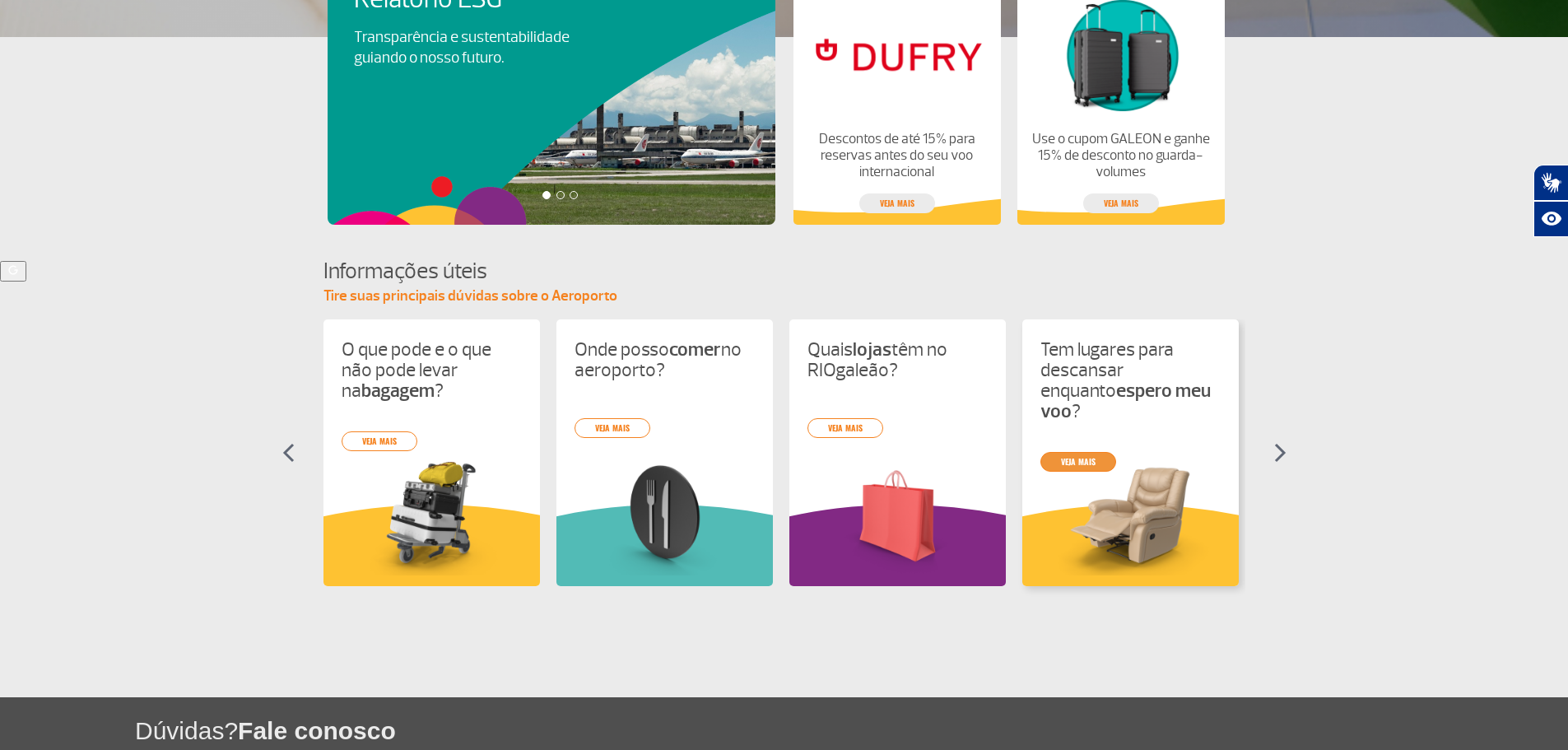 click on "veja mais" at bounding box center (1078, 462) 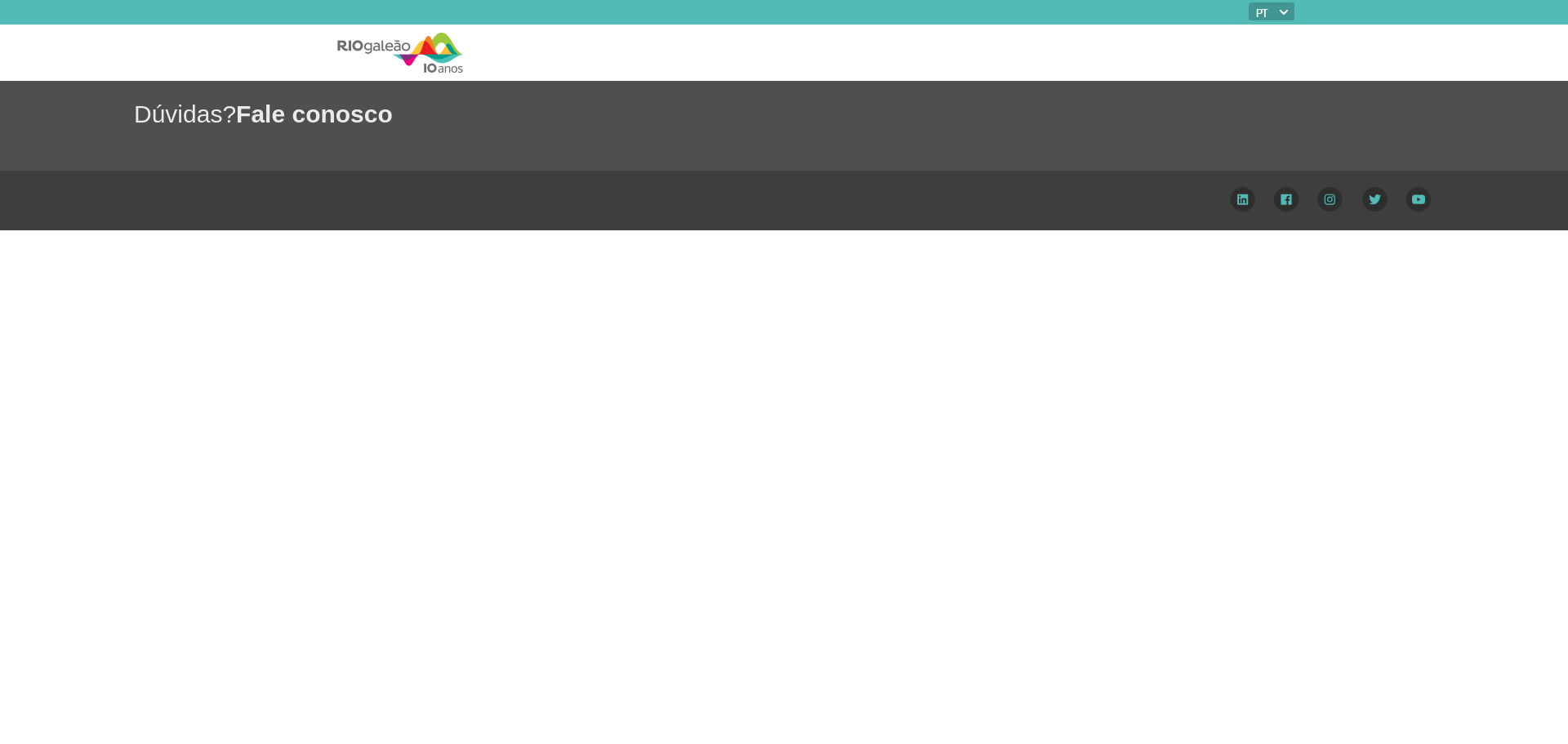 scroll, scrollTop: 0, scrollLeft: 0, axis: both 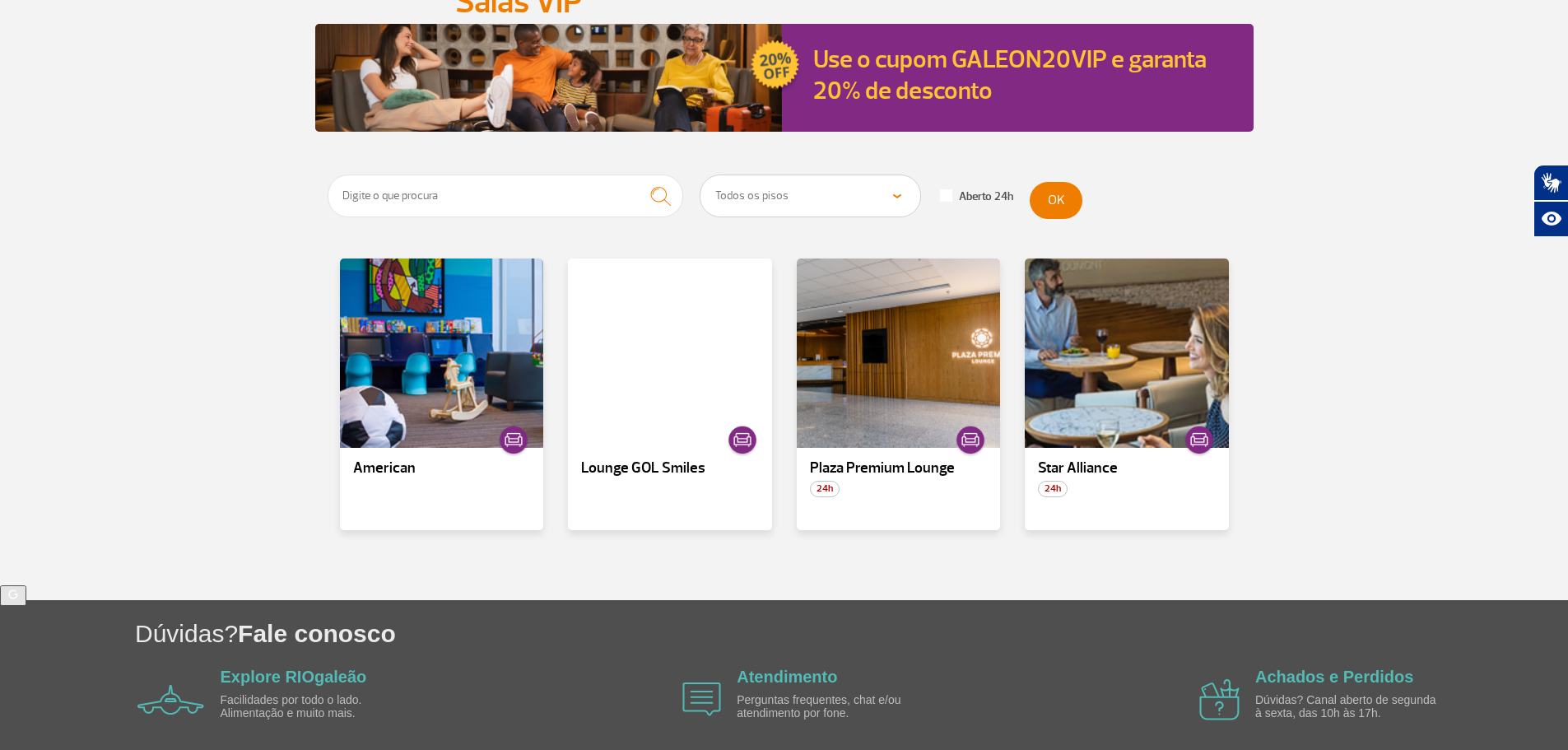 click at bounding box center [946, 195] 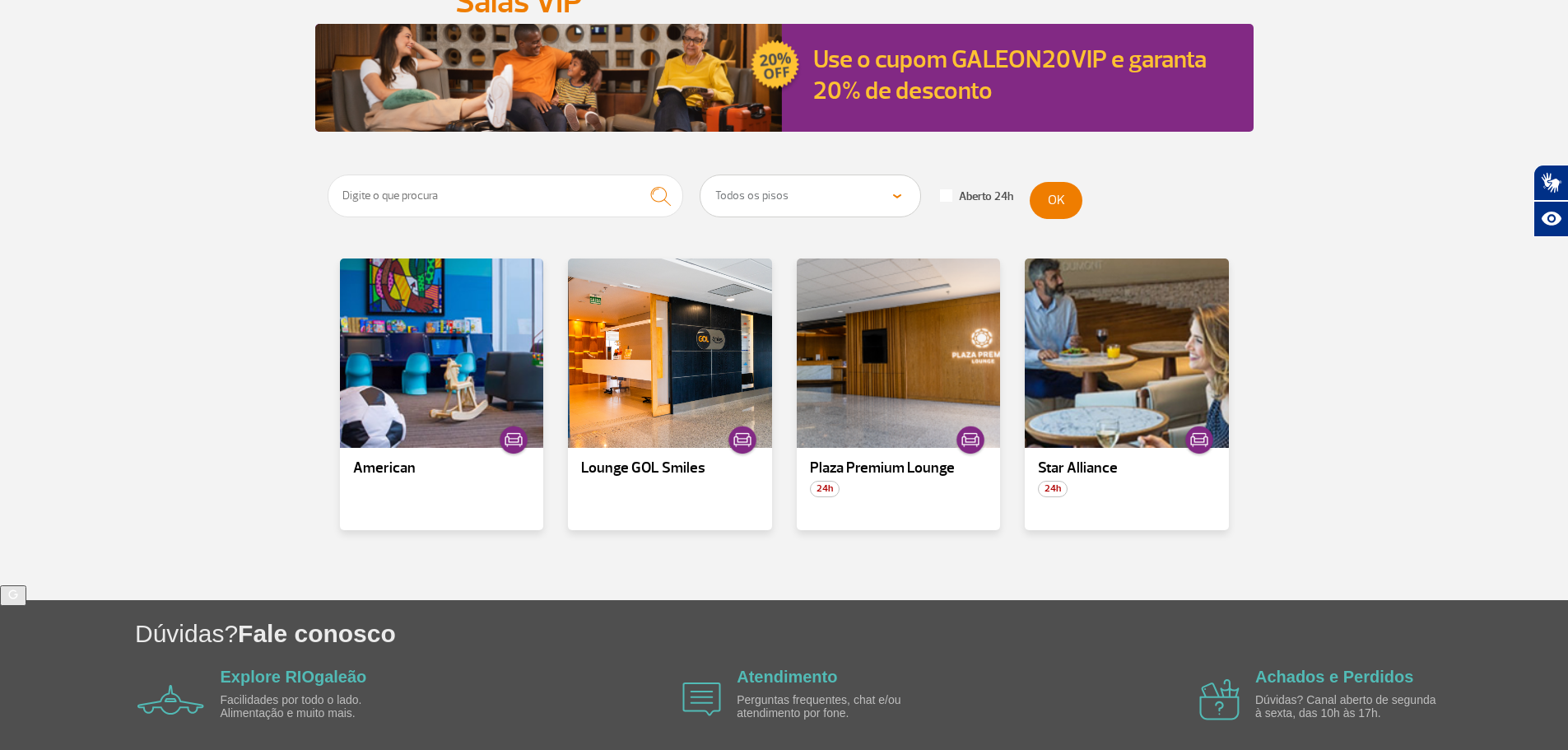 click on "Aberto 24h" at bounding box center [5, -160] 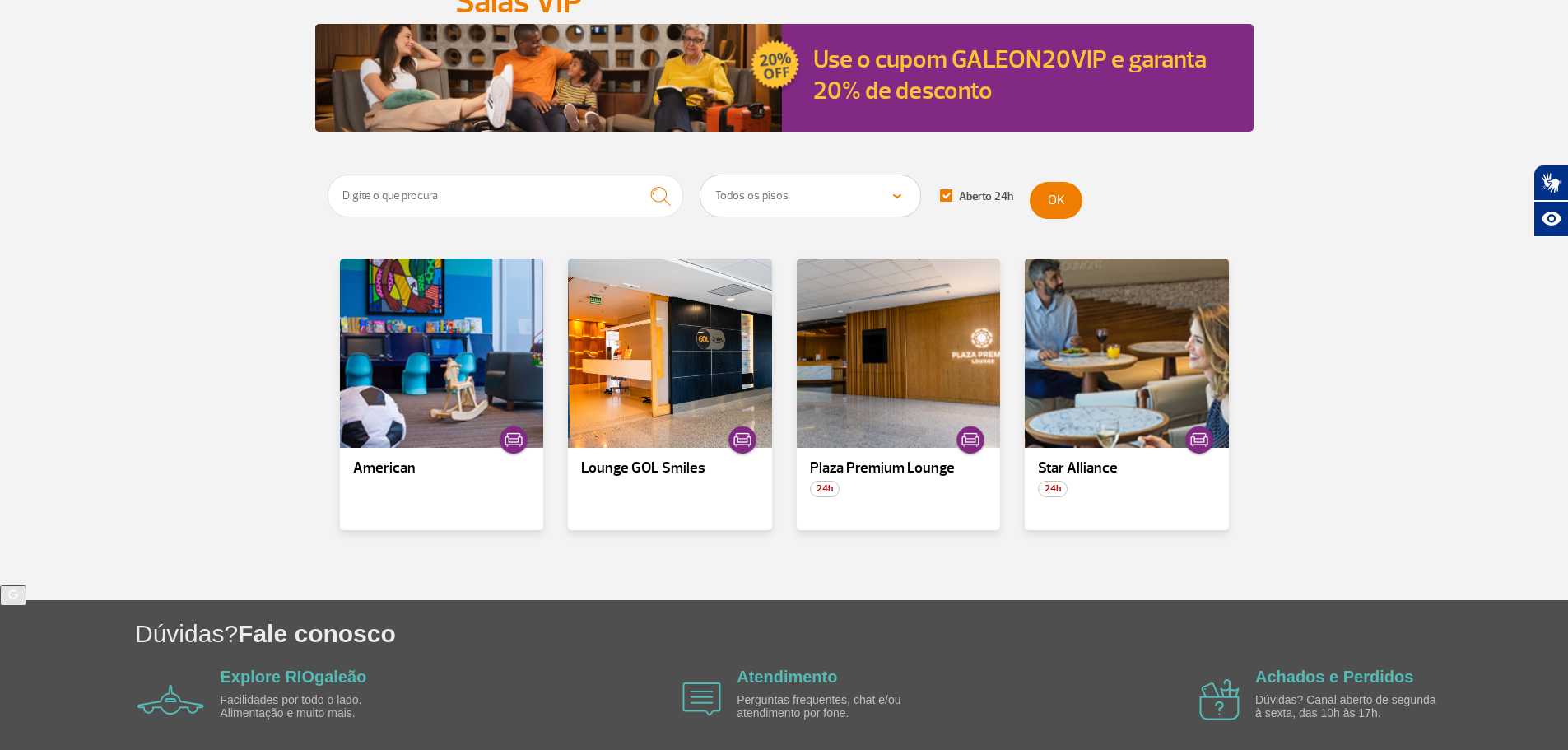 scroll, scrollTop: 0, scrollLeft: 0, axis: both 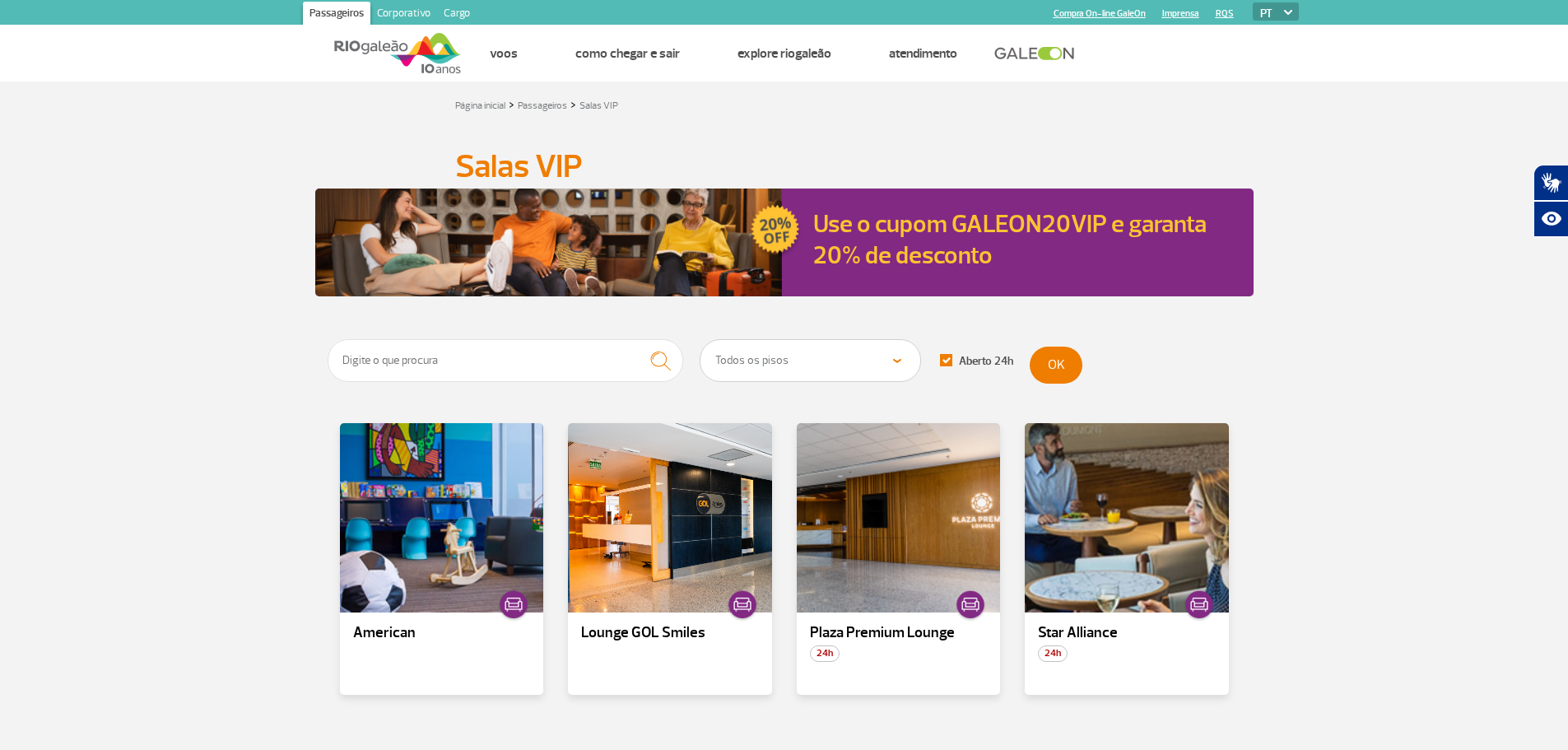 click on "Todos os pisos Área Pública (antes do Raio-X) Desembarque Área Pública Desembarque Internacional Embarque Área Pública (antes do Raio-X) Embarque Doméstico Embarque Internacional Pátio Desembarque Nacional (Doméstico)" at bounding box center (810, 361) 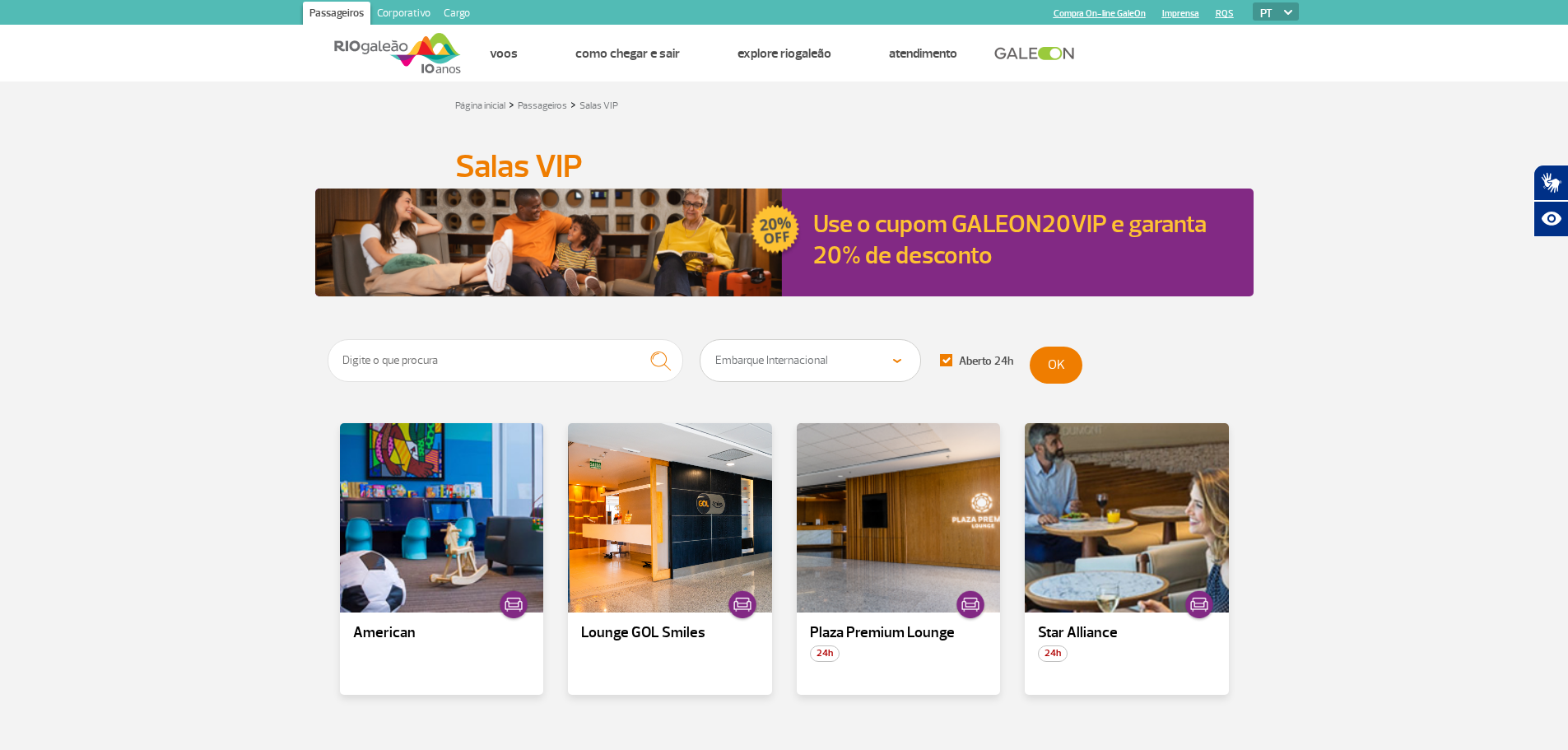 click on "Todos os pisos Área Pública (antes do Raio-X) Desembarque Área Pública Desembarque Internacional Embarque Área Pública (antes do Raio-X) Embarque Doméstico Embarque Internacional Pátio Desembarque Nacional (Doméstico)" at bounding box center (810, 361) 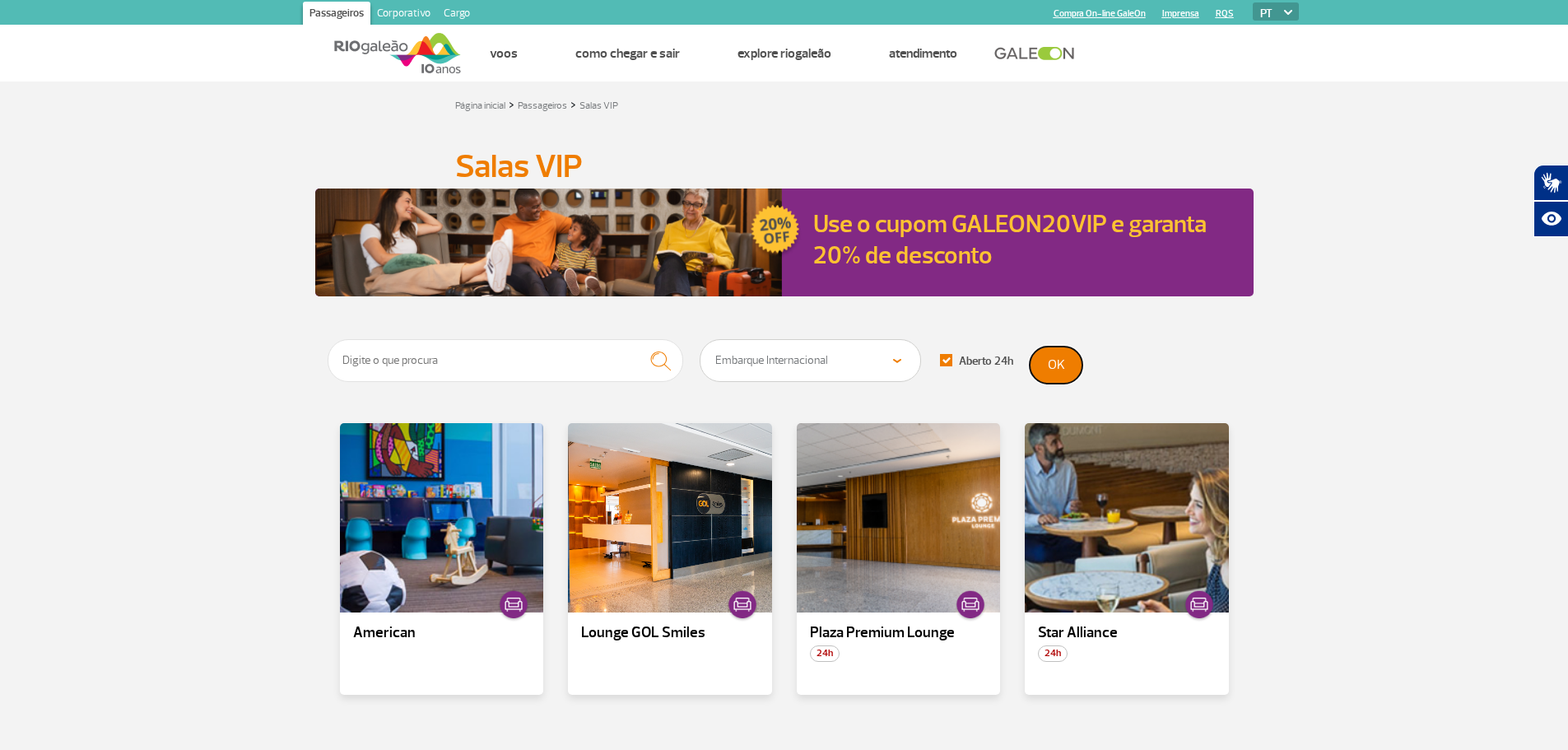 click on "OK" at bounding box center [1056, 365] 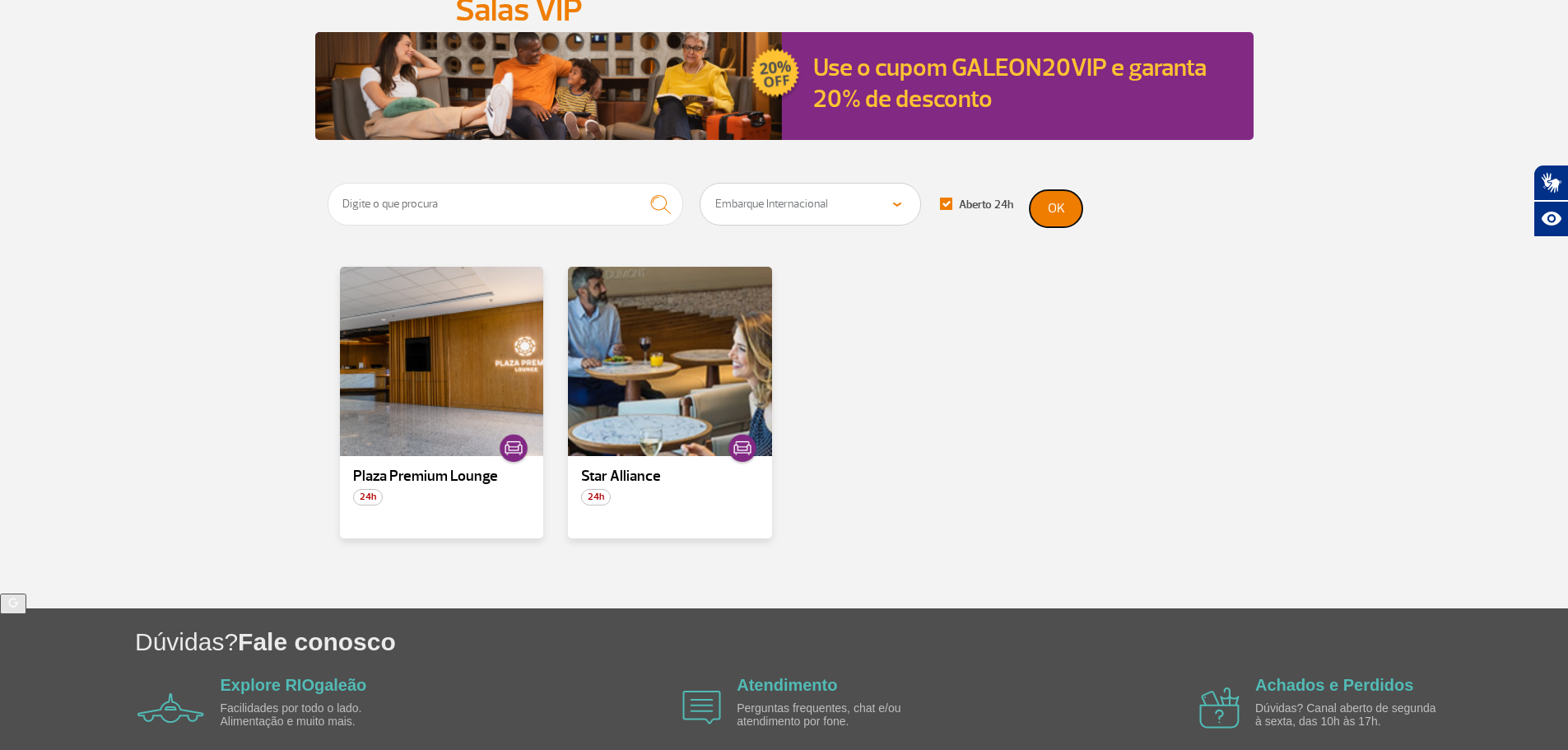 scroll, scrollTop: 165, scrollLeft: 0, axis: vertical 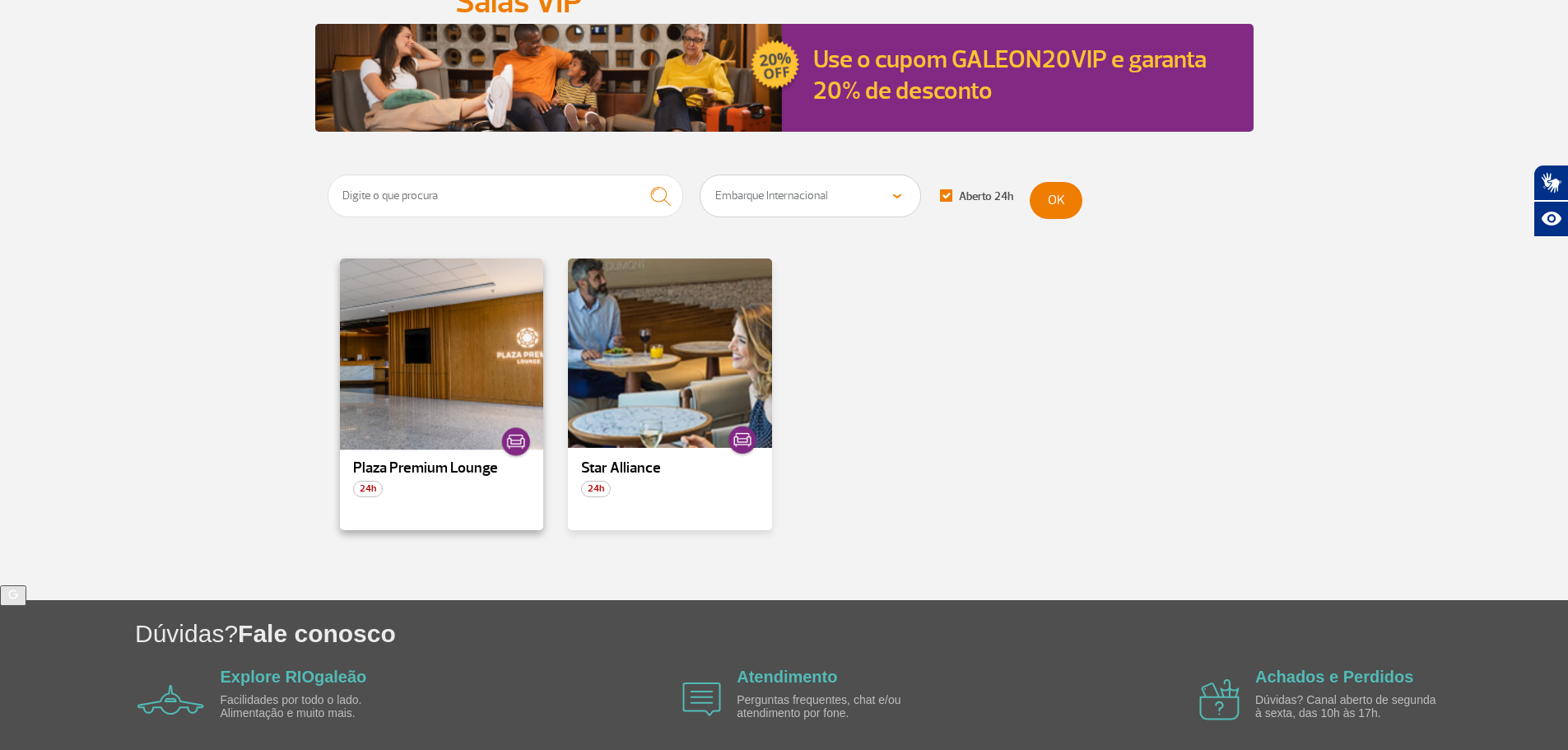 click at bounding box center [441, 353] 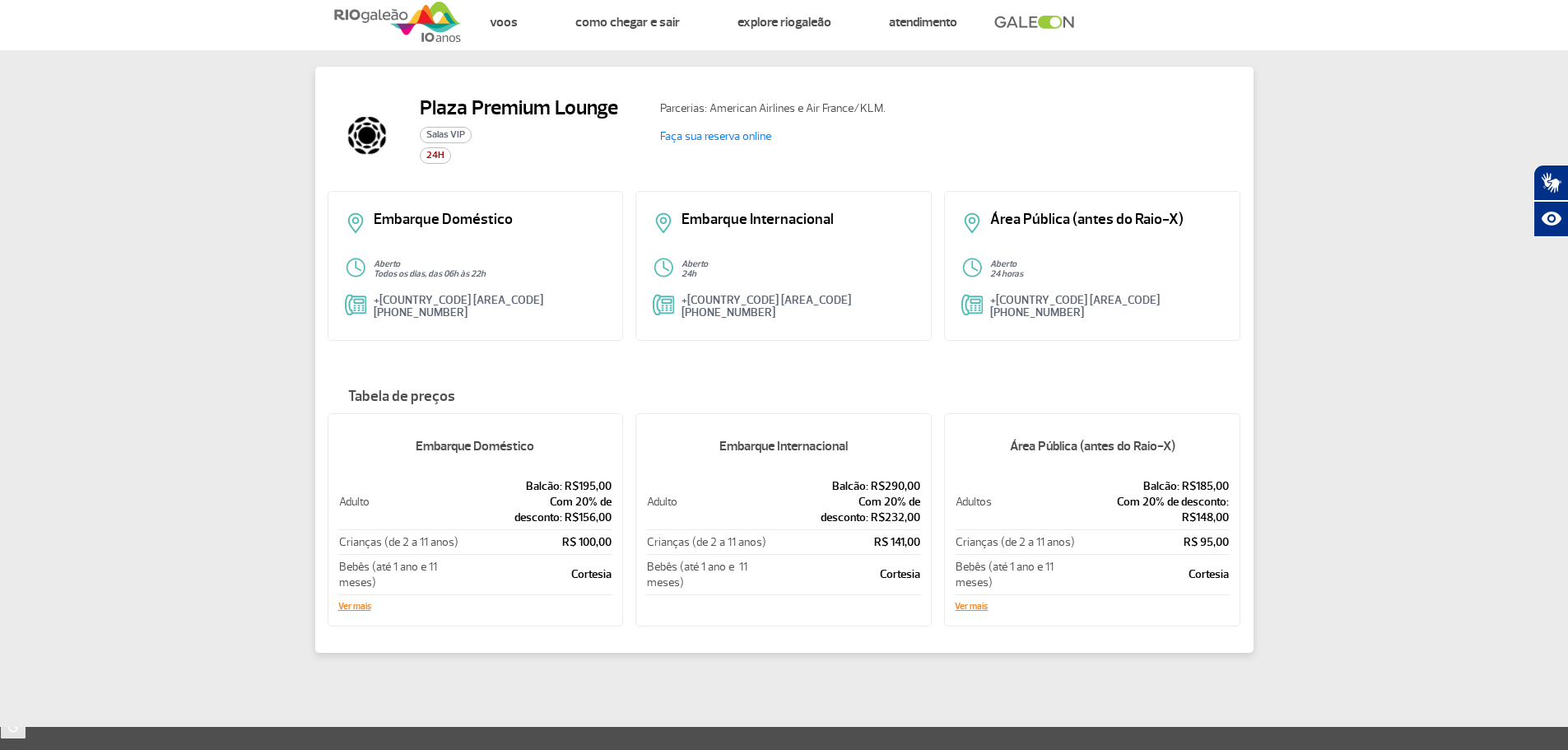 scroll, scrollTop: 0, scrollLeft: 0, axis: both 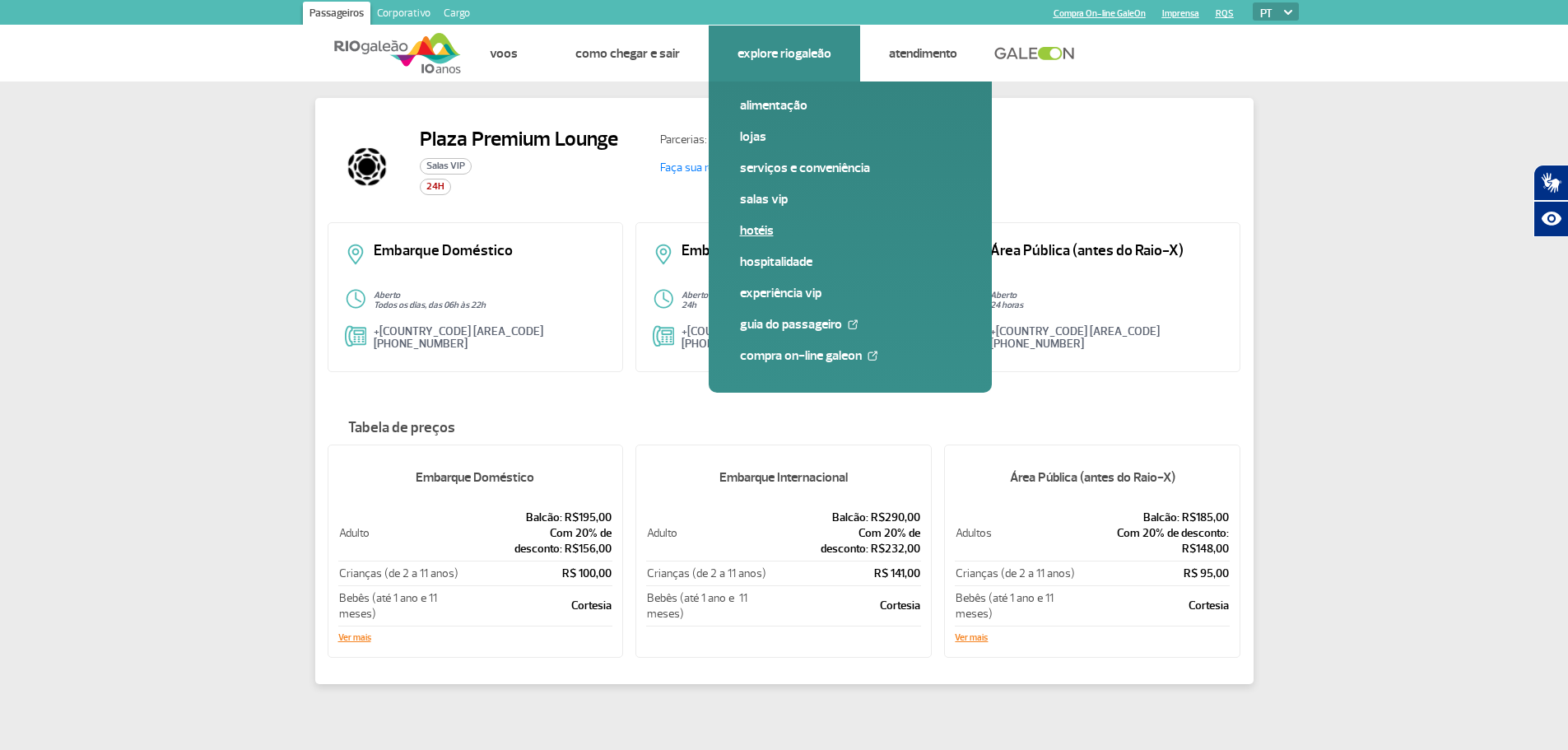 click on "Hotéis" at bounding box center (850, 231) 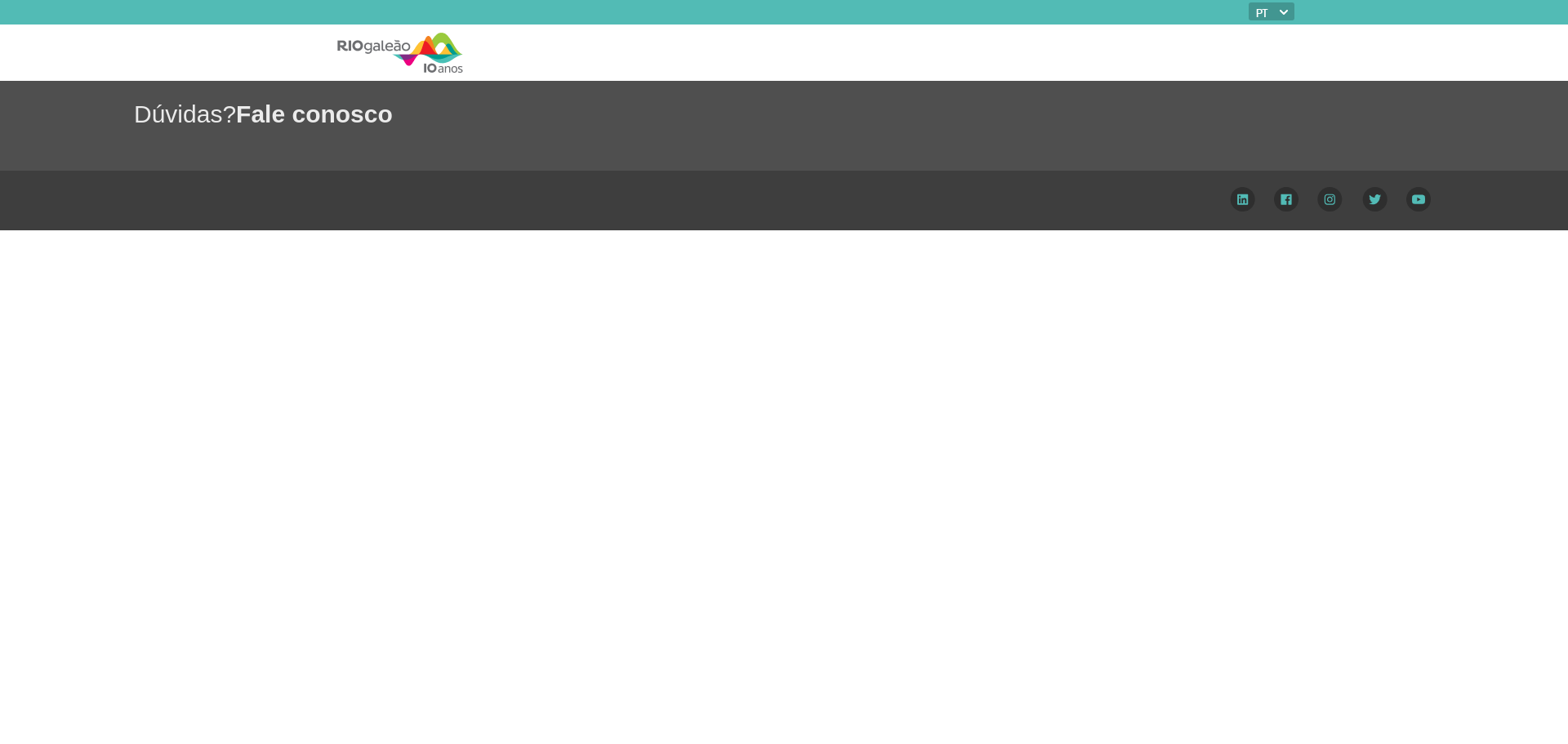 scroll, scrollTop: 0, scrollLeft: 0, axis: both 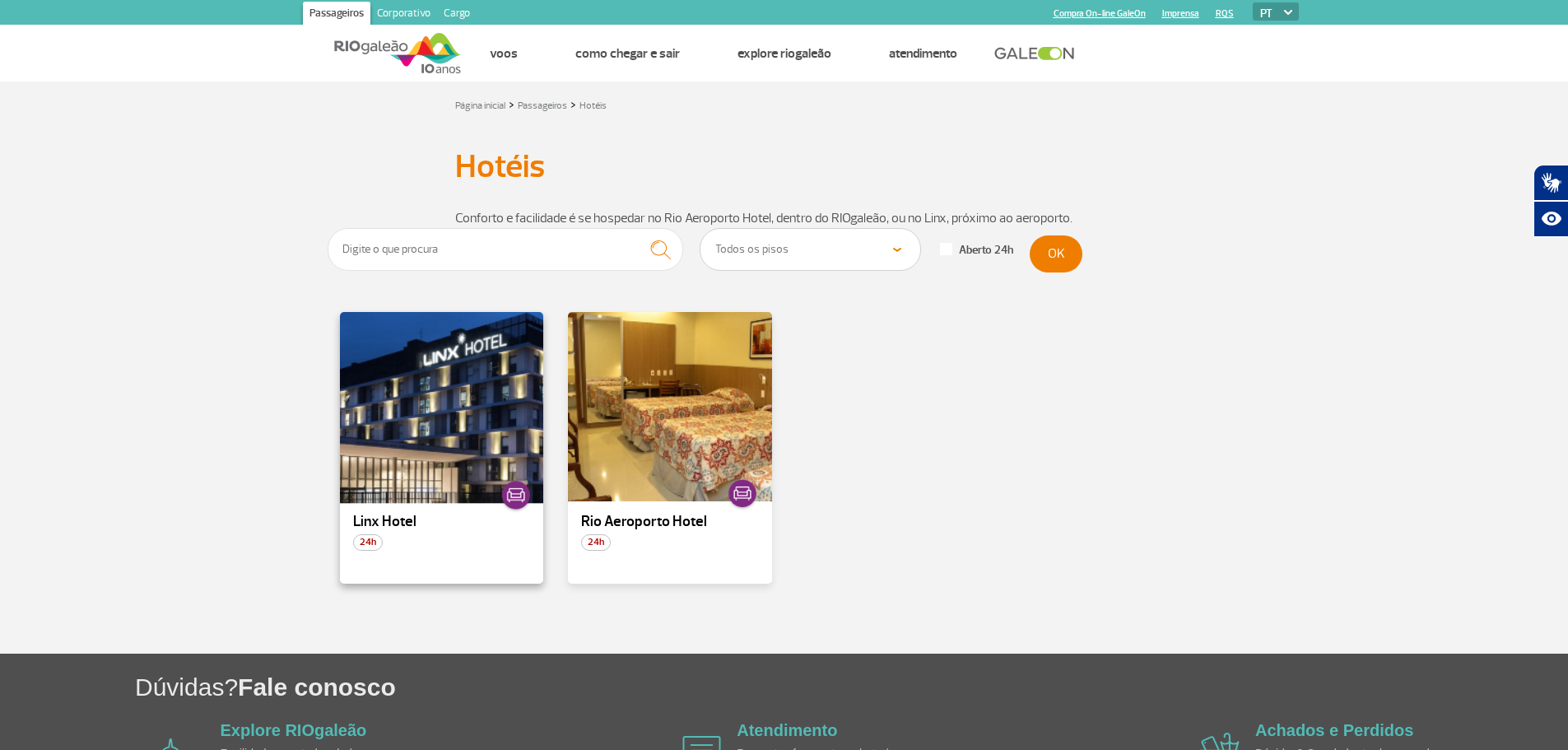 click at bounding box center [441, 407] 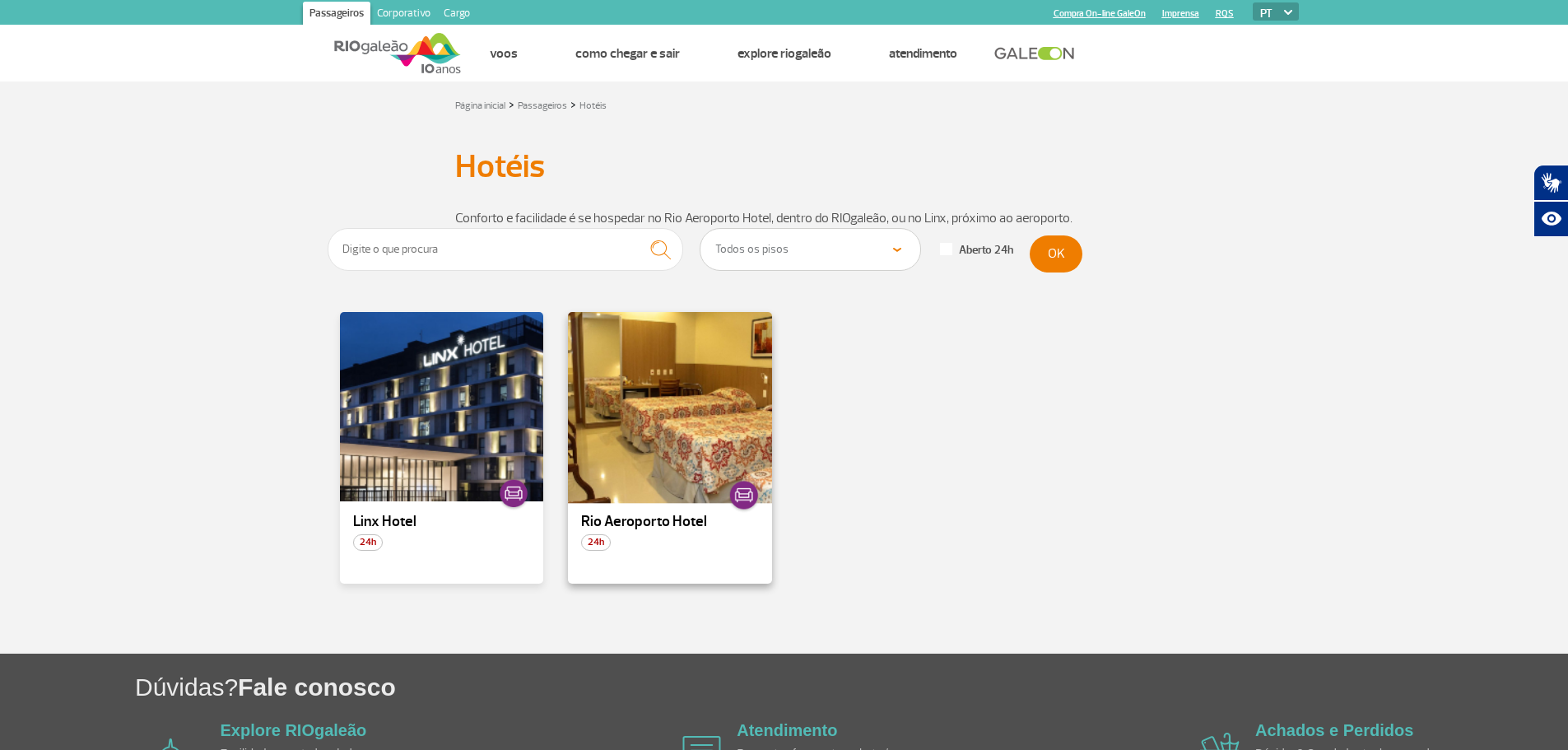 click at bounding box center (670, 407) 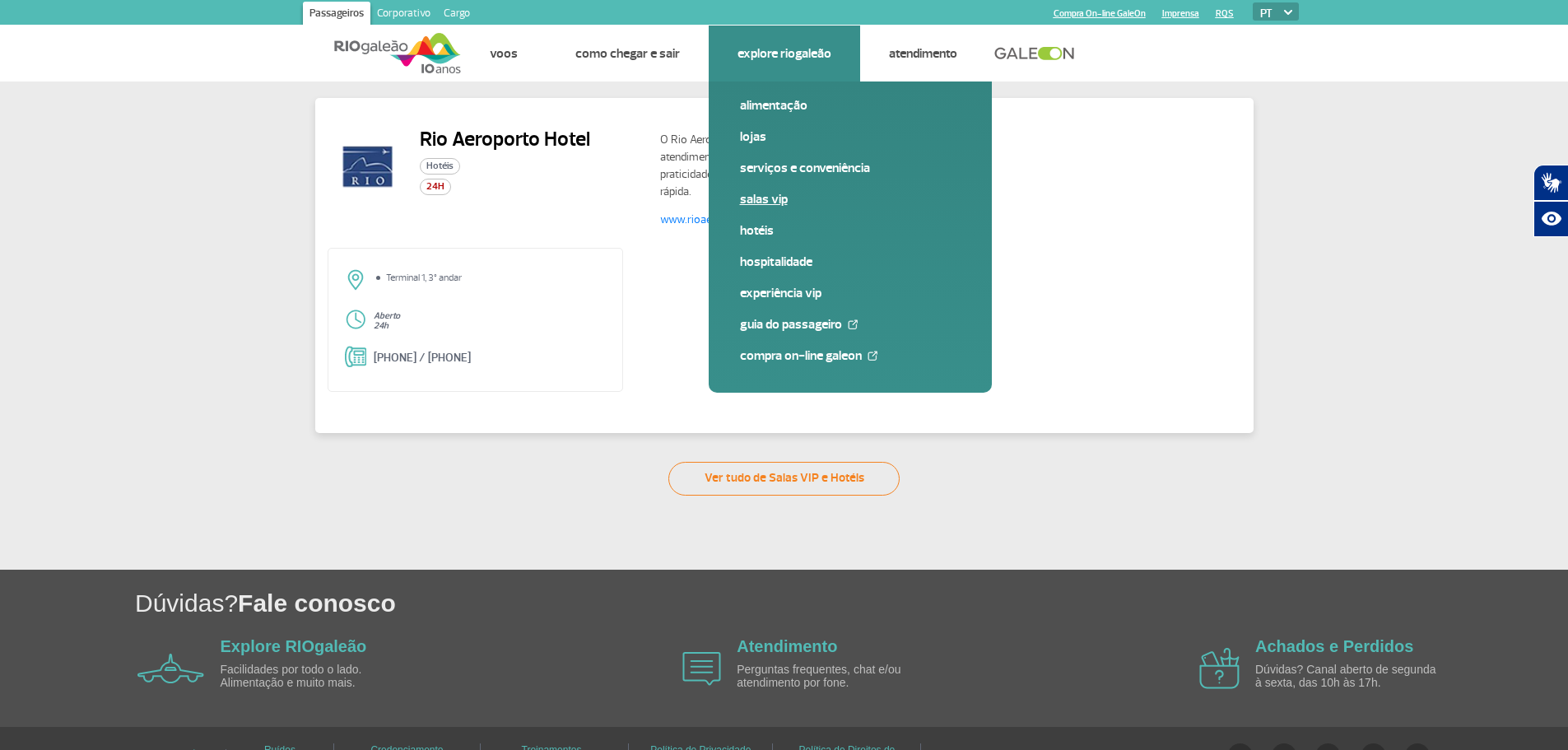 click on "Salas VIP" at bounding box center [850, 199] 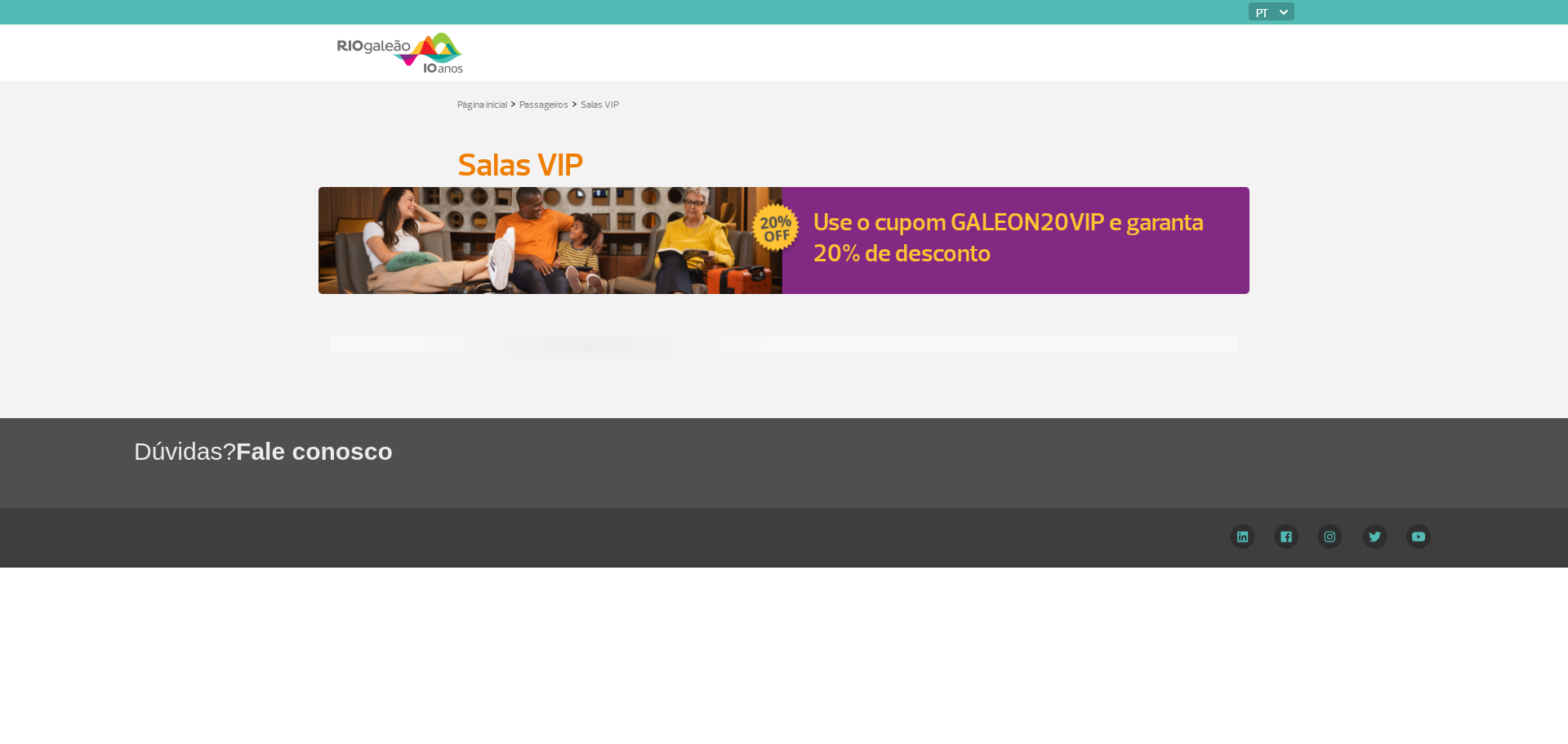 scroll, scrollTop: 0, scrollLeft: 0, axis: both 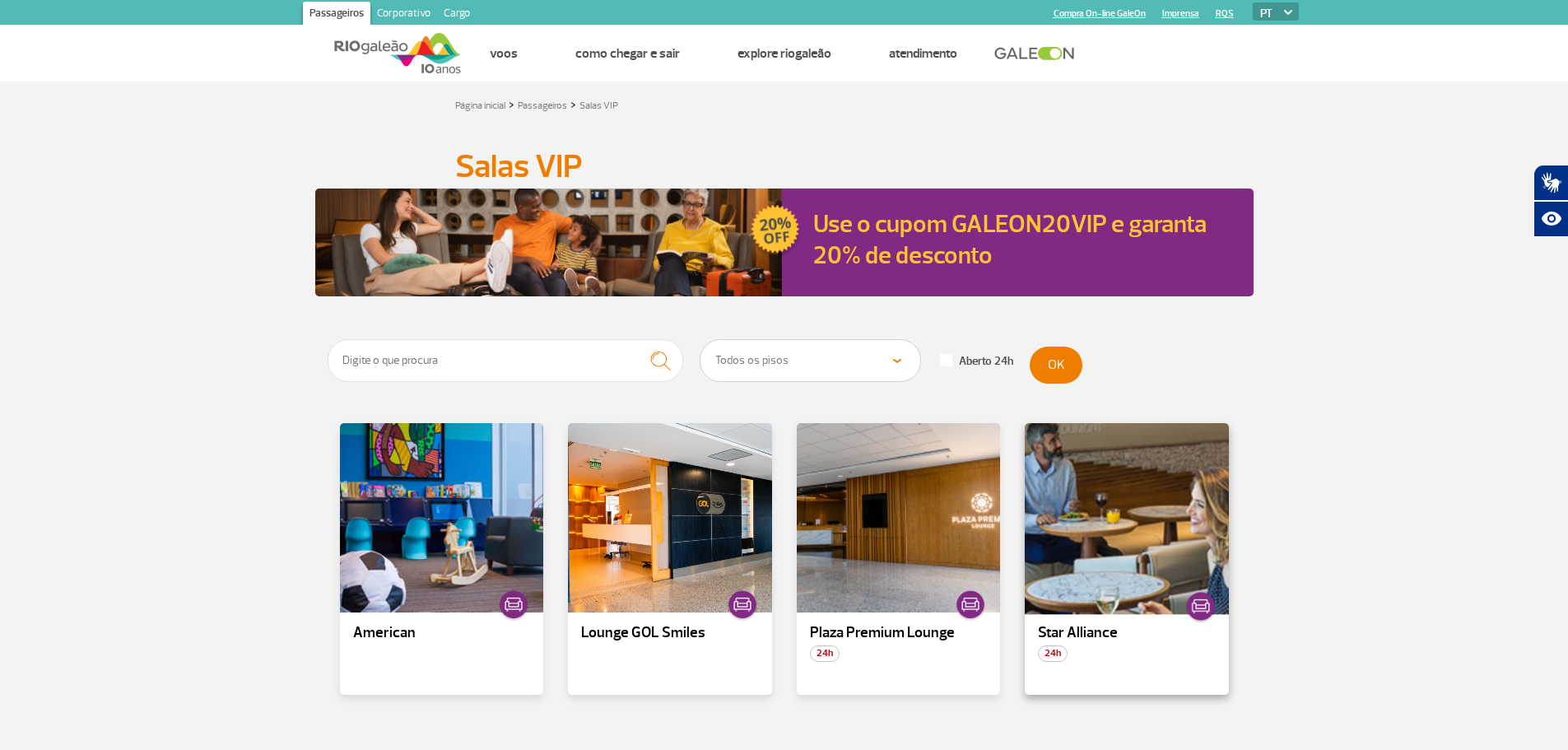 click at bounding box center (1127, 518) 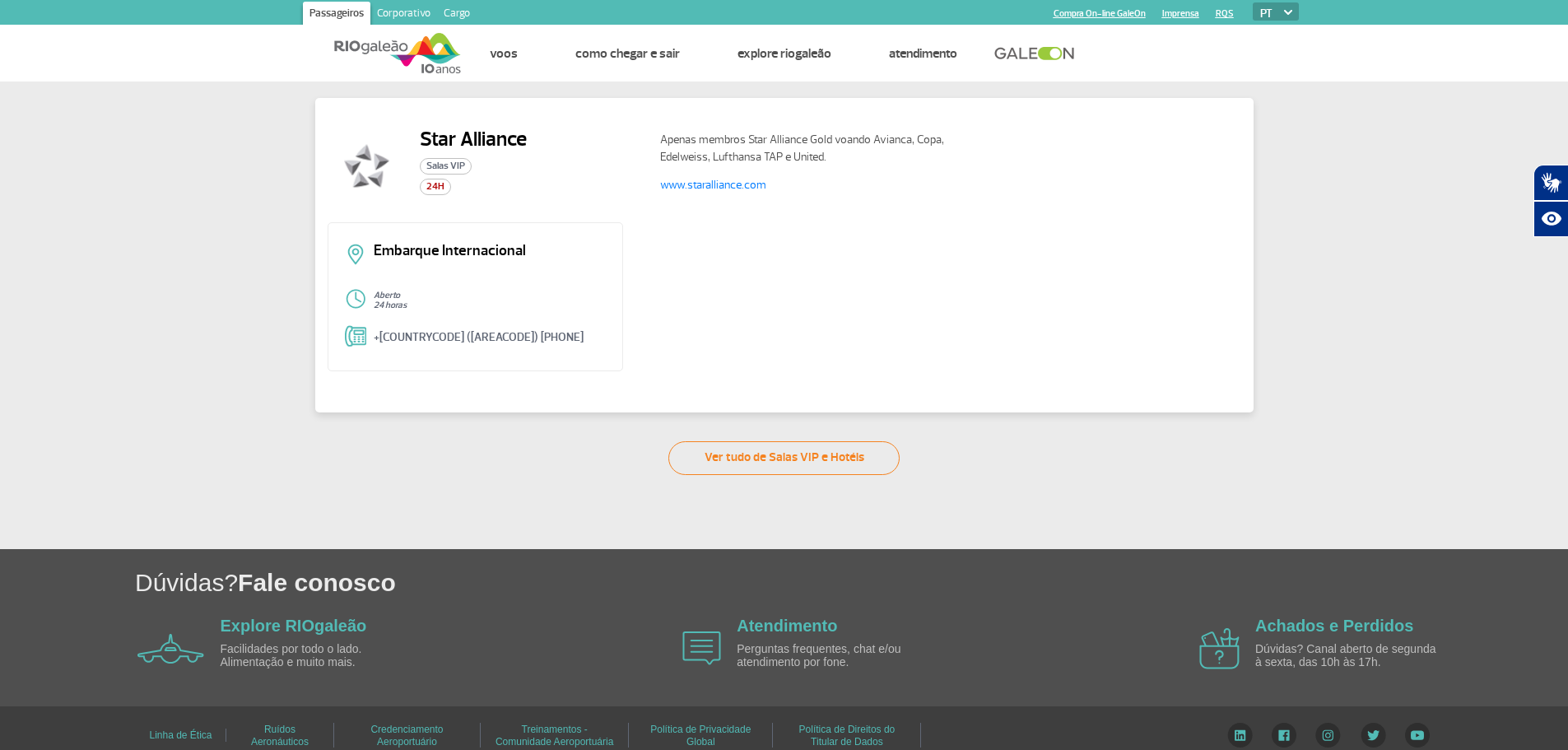 click on "Ver tudo de Salas VIP e Hotéis" 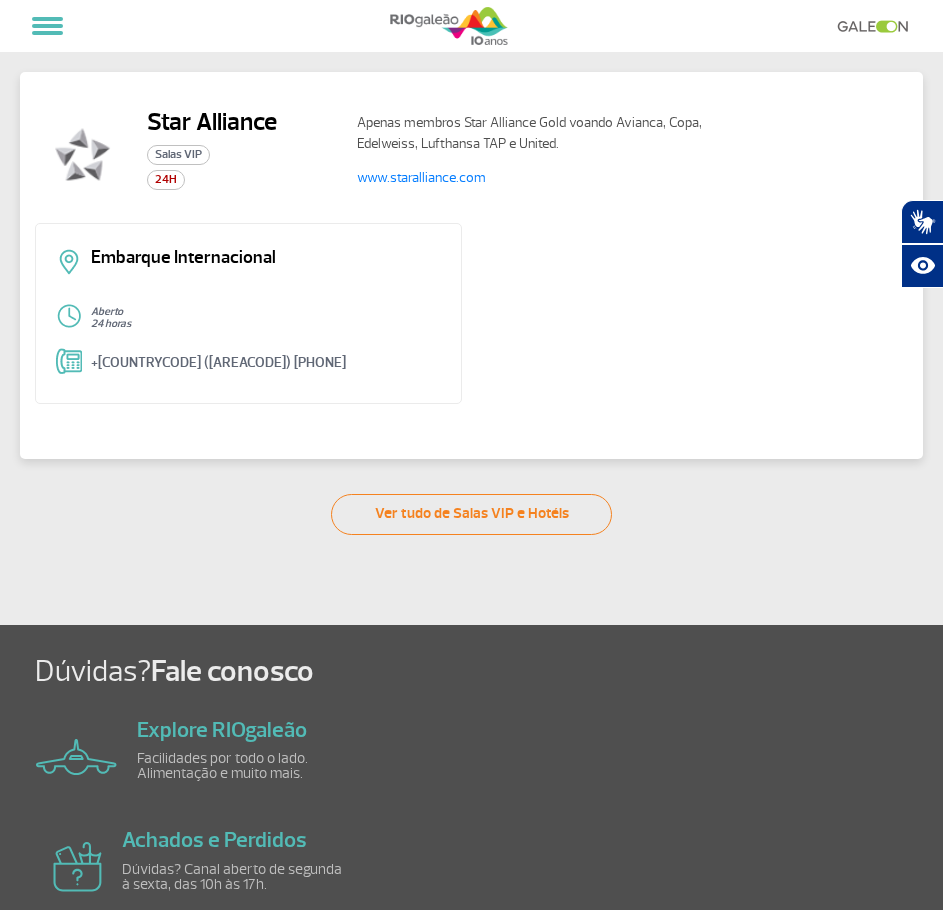 click on "Star Alliance Salas VIP 24H Apenas membros Star Alliance Gold voando Avianca, Copa, Edelweiss, Lufthansa TAP e United. www.staralliance.com Embarque Internacional Aberto 24 horas +[COUNTRYCODE] ([AREACODE]) [PHONE] Ver tudo de Salas VIP e Hotéis" 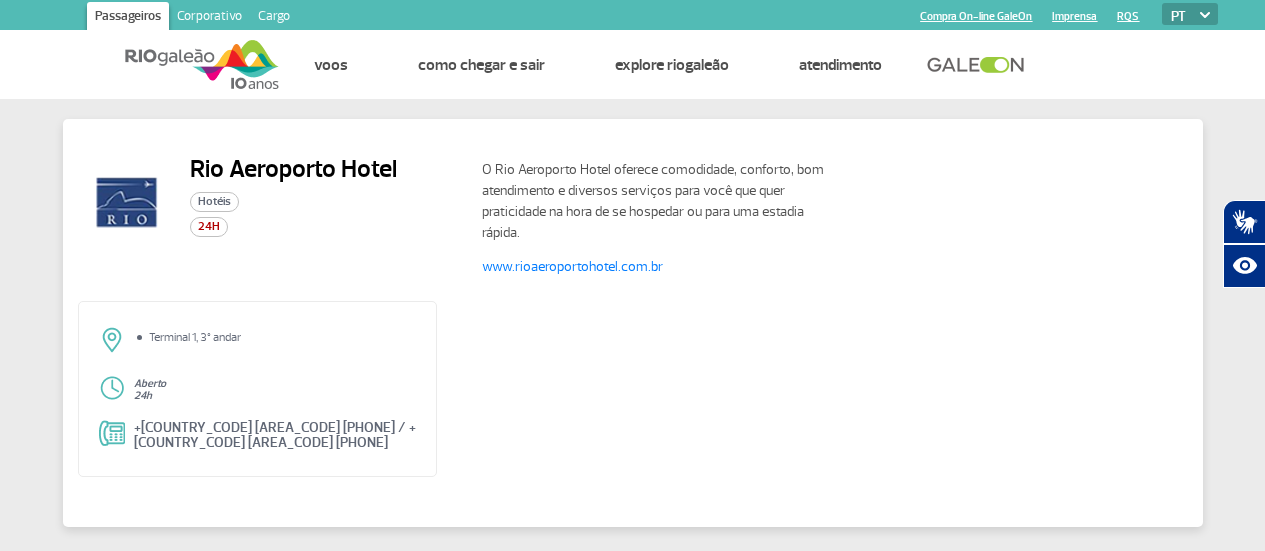 scroll, scrollTop: 0, scrollLeft: 0, axis: both 